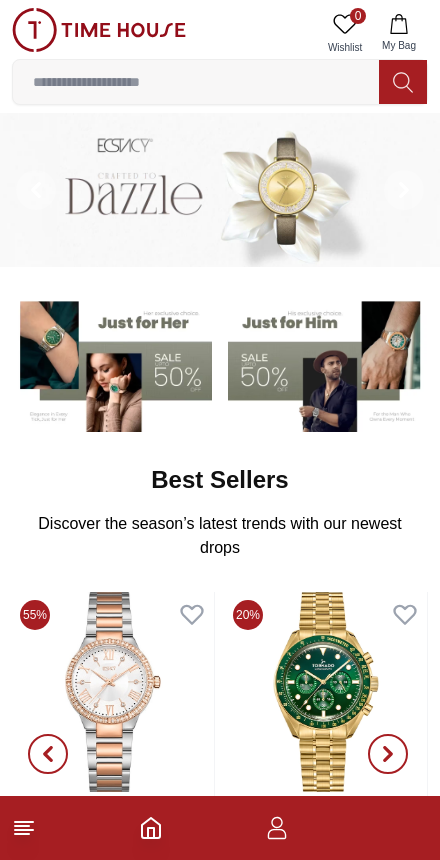 scroll, scrollTop: 0, scrollLeft: 0, axis: both 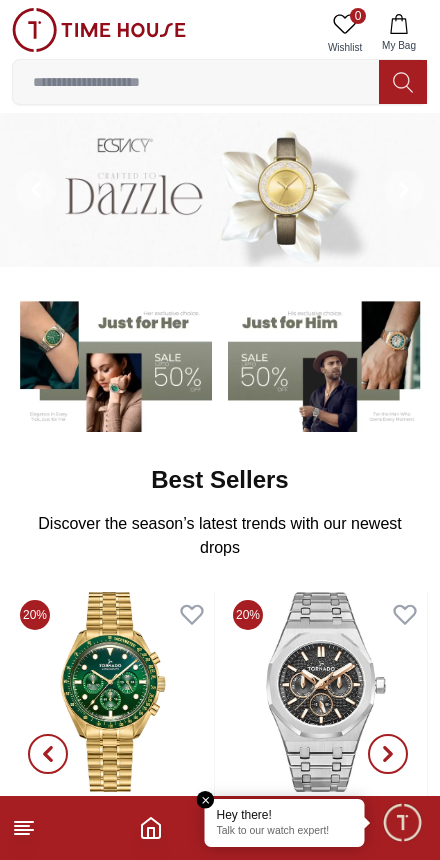 click at bounding box center [328, 362] 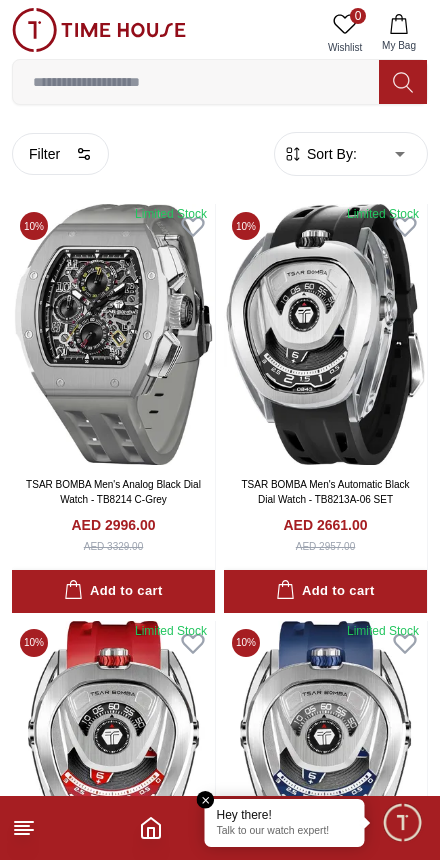 scroll, scrollTop: 0, scrollLeft: 0, axis: both 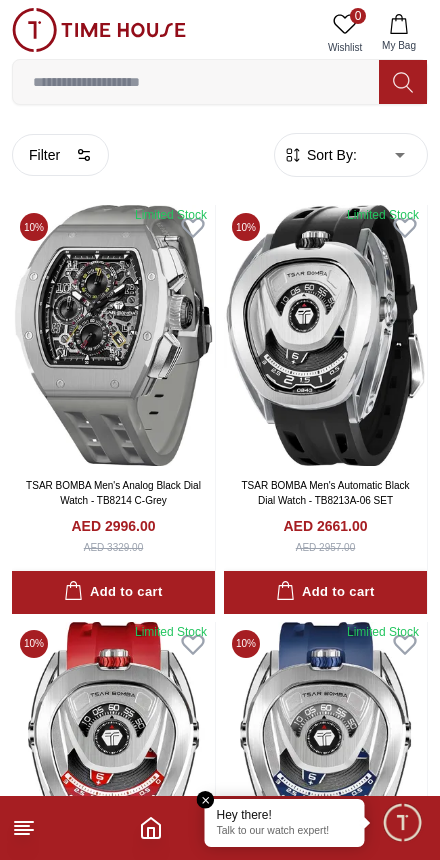 click at bounding box center (196, 82) 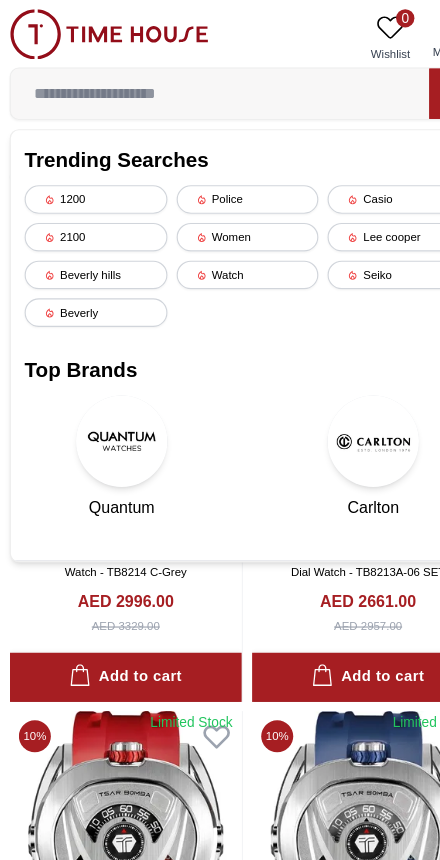 click on "Police" at bounding box center [220, 174] 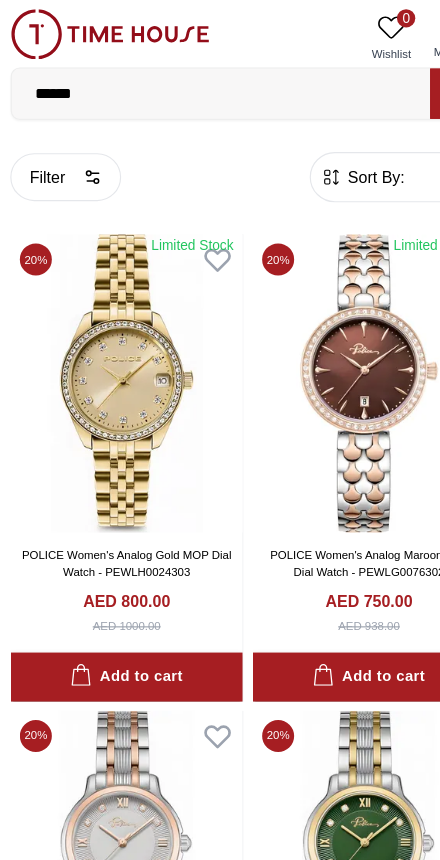 click on "Sort By:" at bounding box center [330, 155] 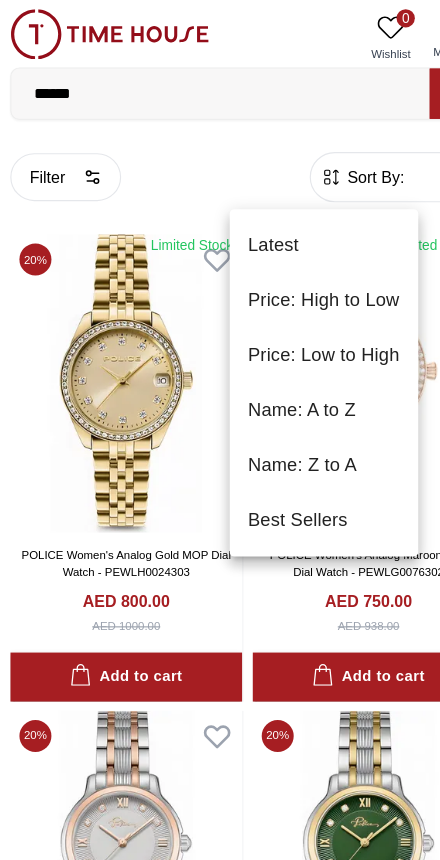 click at bounding box center (220, 430) 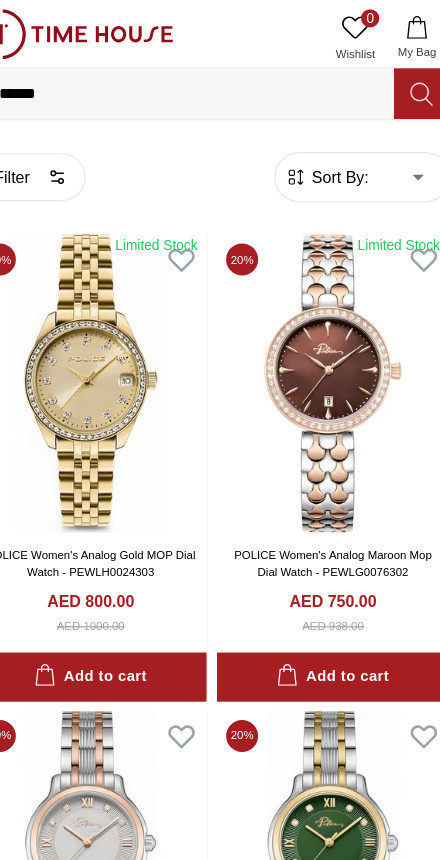 click on "100% Genuine products with International Warranty Shop From UAE | العربية |     Currency    | 0 Wishlist My Bag ****** Trending Searches 1200 [BRAND] Casio 2100 Women Lee [BRAND] Beverly hills Watch Seiko Beverly Top Brands Quantum [BRAND] Astro CITIZEN Help Our Stores My Account 0 Wishlist My Bag Home    Filter By Clear Brands [BRAND] Color Black Green Blue Red Dark Blue Silver Silver / Black Orange Rose Gold Grey White Mop White White / Rose Gold Silver / Silver Dark Blue / Silver Silver / Gold Silver / Rose Gold Black / Black Black / Silver Black / Rose Gold Gold Yellow Dark Green Brown White / Silver Light Blue Black / Rose Gold Black /Grey Black /Red Black /Black Black / Rose Gold / Black Rose Gold / Black Rose Gold / Black / Black White Mop / Silver Blue / Rose Gold Pink Green /Silver Purple Silver Silver Silver / Blue Black  / Rose Gold Green / Green Blue / Black Blue / Blue Titanum Navy Blue Military Green Blue / Silver Champagne White / Gold White / Gold  Black  Ivory O.Green Peach MOP" at bounding box center [220, 2283] 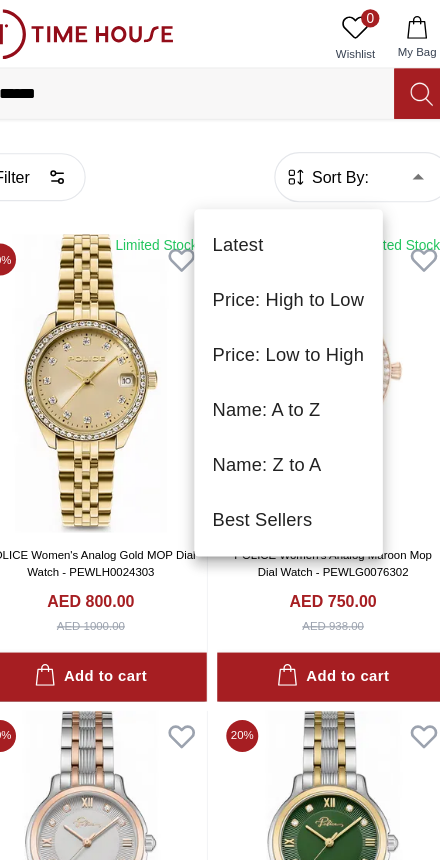 click on "Price: Low to High" at bounding box center (286, 311) 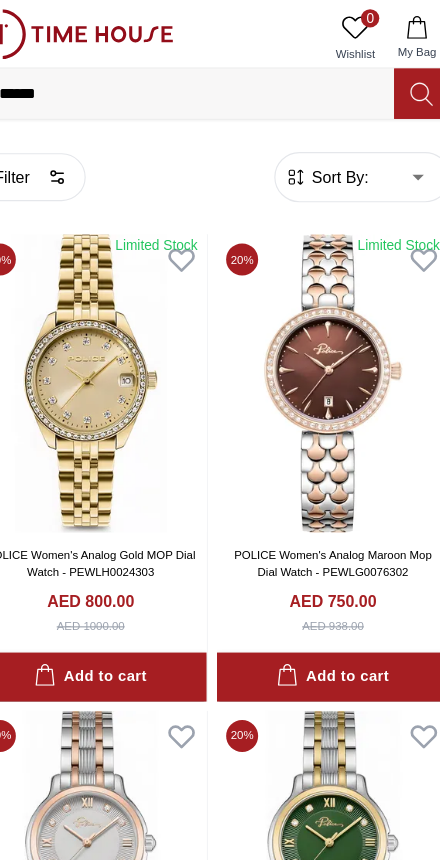 type on "*" 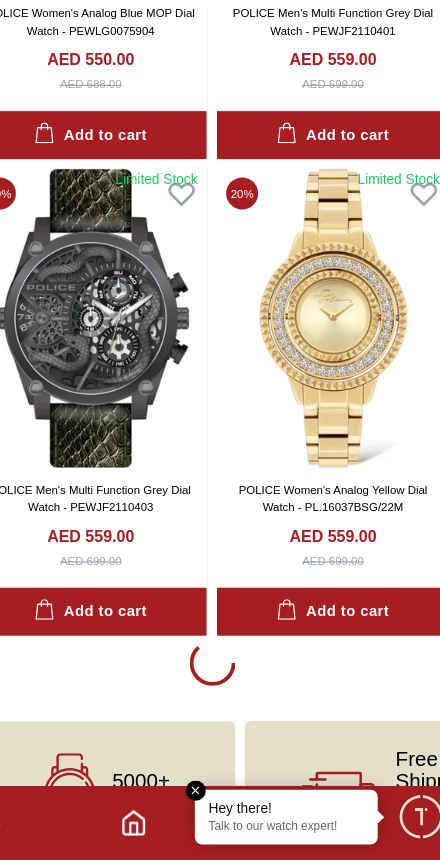 scroll, scrollTop: 3704, scrollLeft: 0, axis: vertical 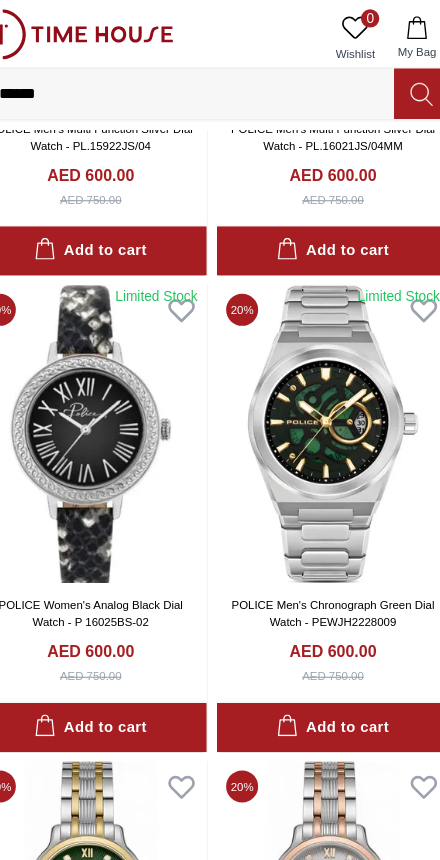 click at bounding box center [325, 379] 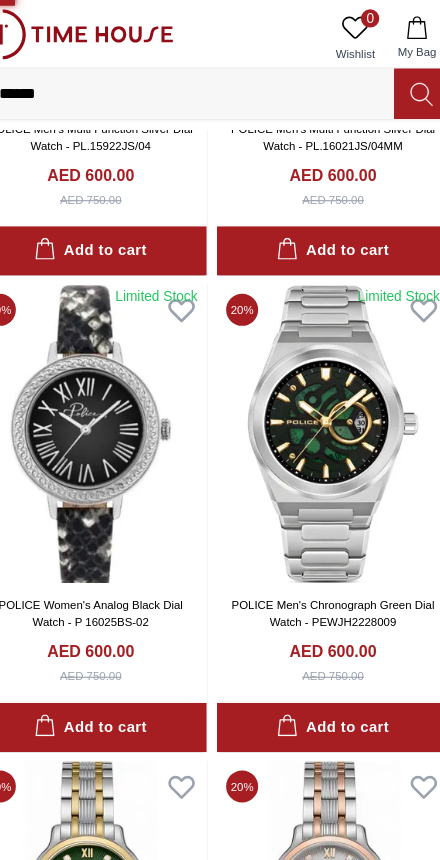 scroll, scrollTop: 0, scrollLeft: 0, axis: both 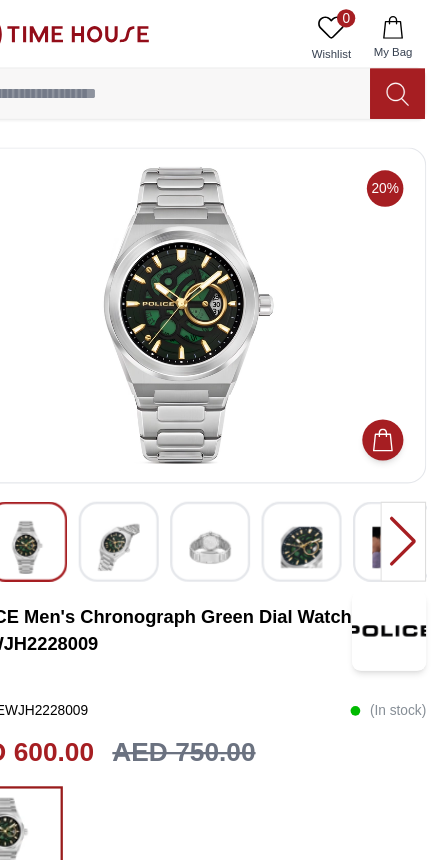 click at bounding box center [408, 474] 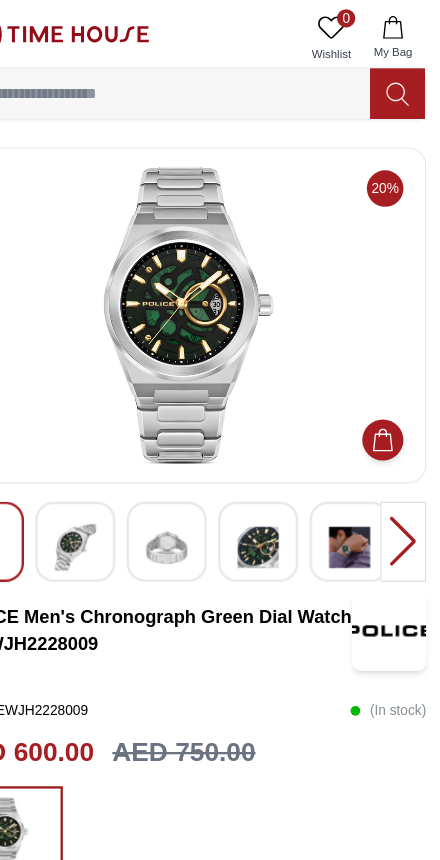click at bounding box center [408, 474] 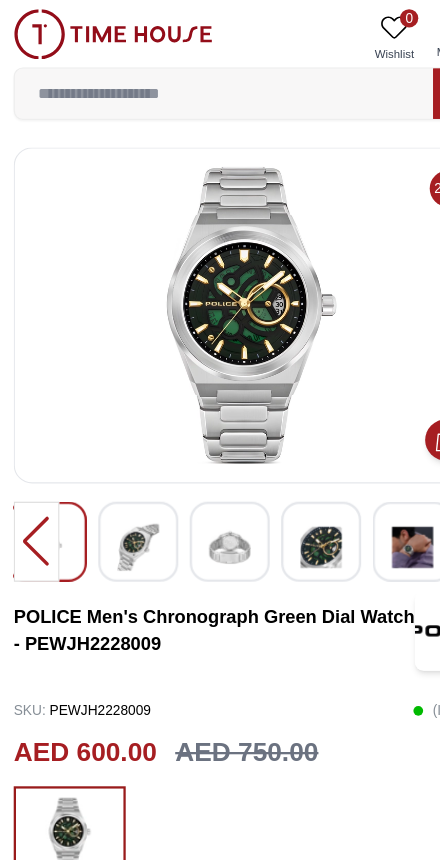 click at bounding box center [220, 276] 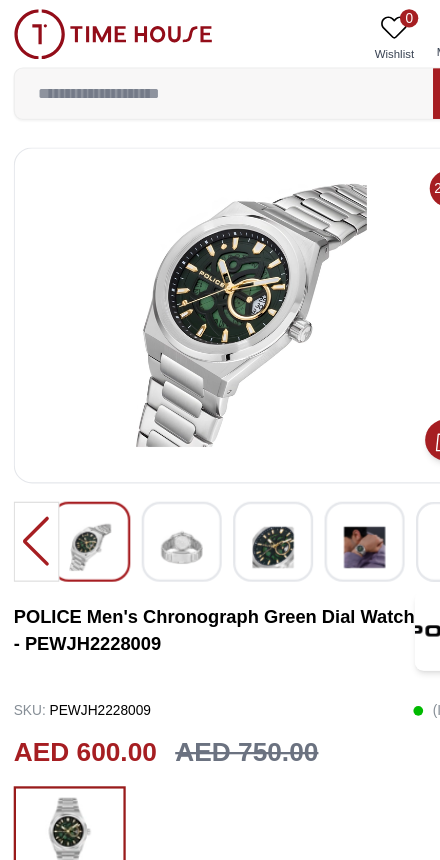 click at bounding box center (239, 479) 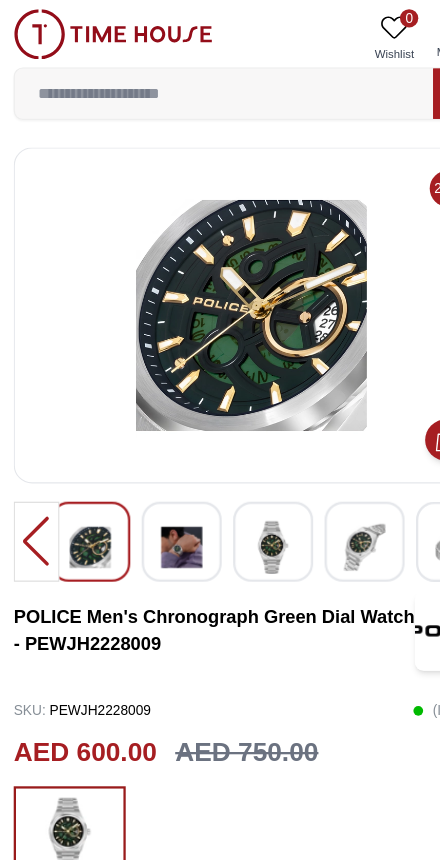 click at bounding box center (239, 479) 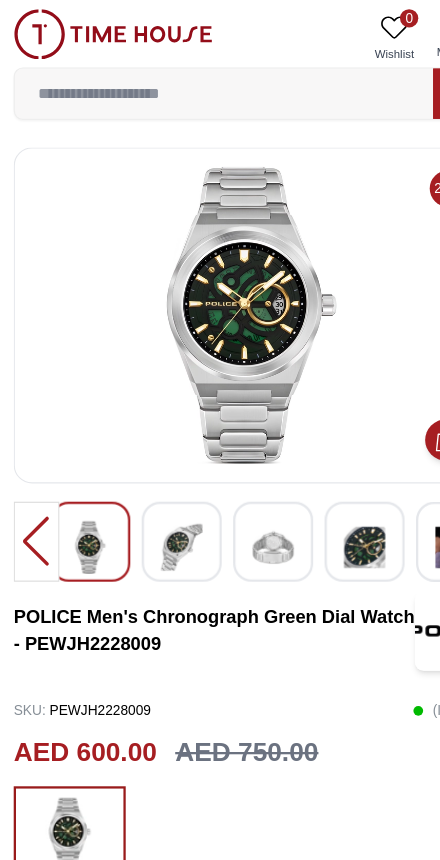 click at bounding box center (239, 479) 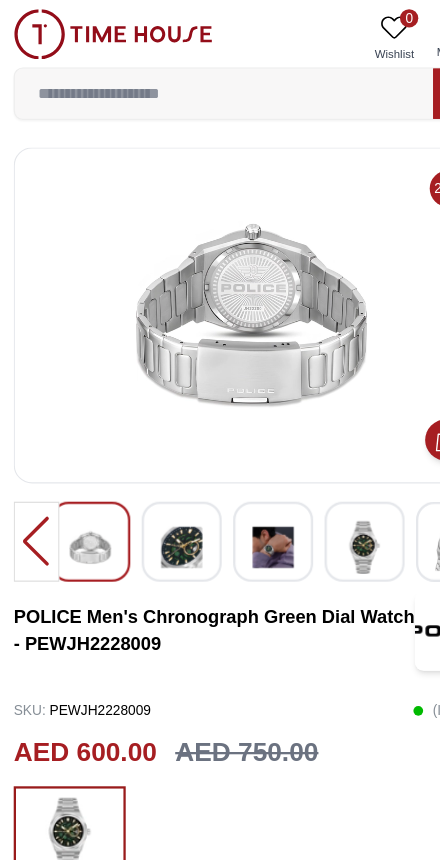click at bounding box center [159, 479] 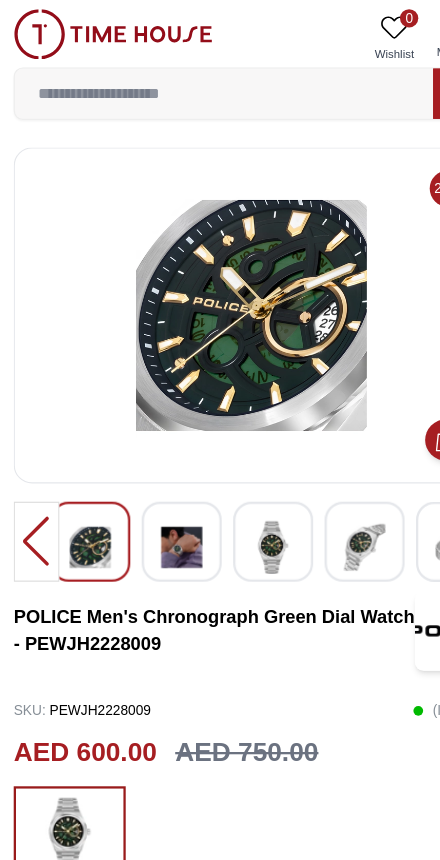 click at bounding box center [159, 479] 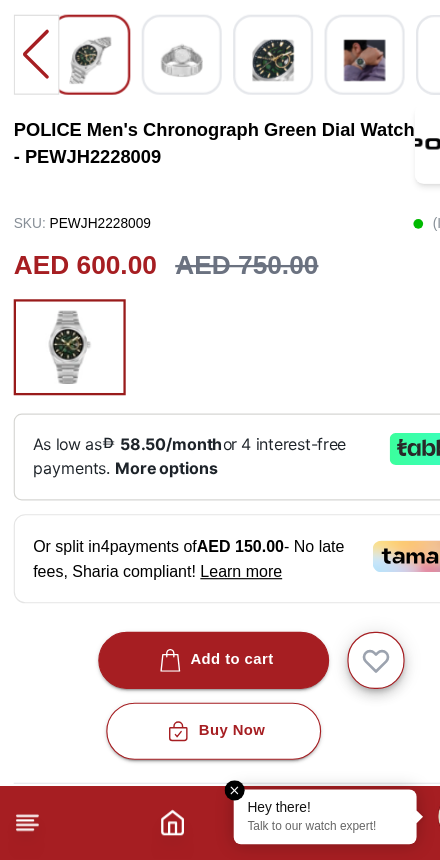 scroll, scrollTop: 319, scrollLeft: 0, axis: vertical 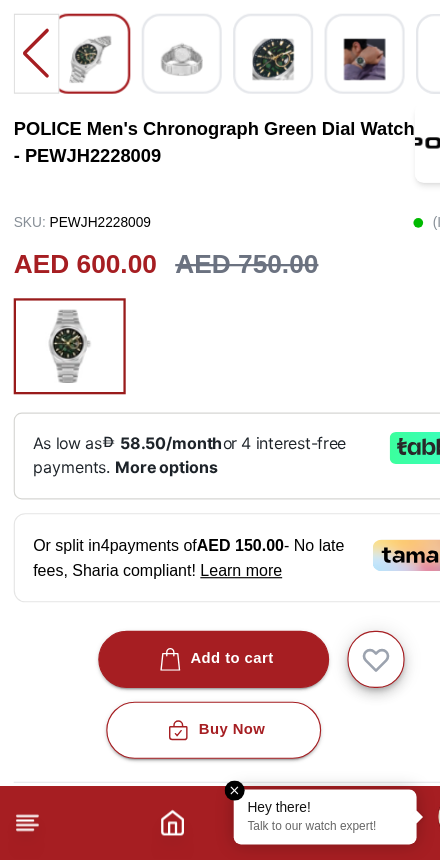 click on "More options" at bounding box center (146, 517) 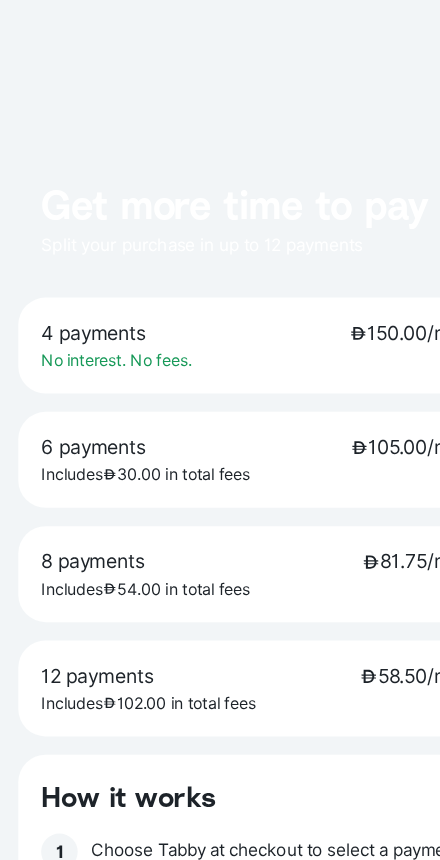scroll, scrollTop: 0, scrollLeft: 0, axis: both 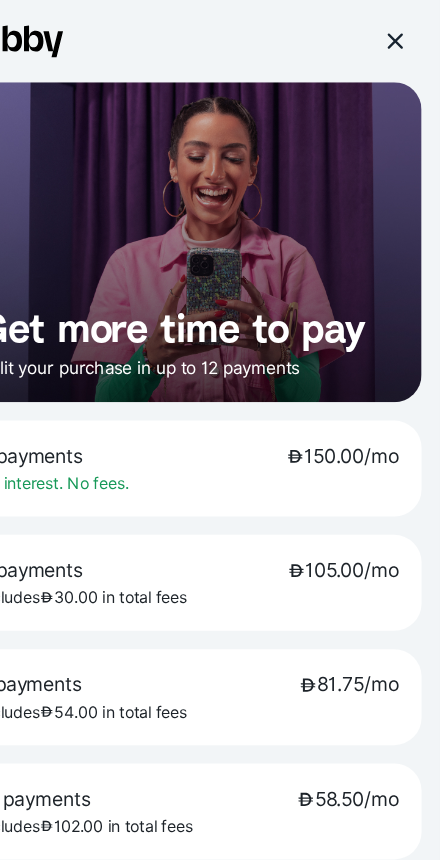 click at bounding box center [400, 36] 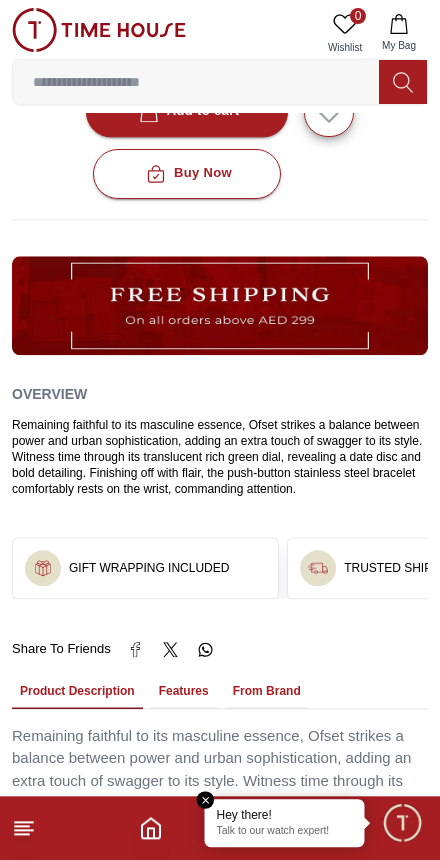 scroll, scrollTop: 889, scrollLeft: 0, axis: vertical 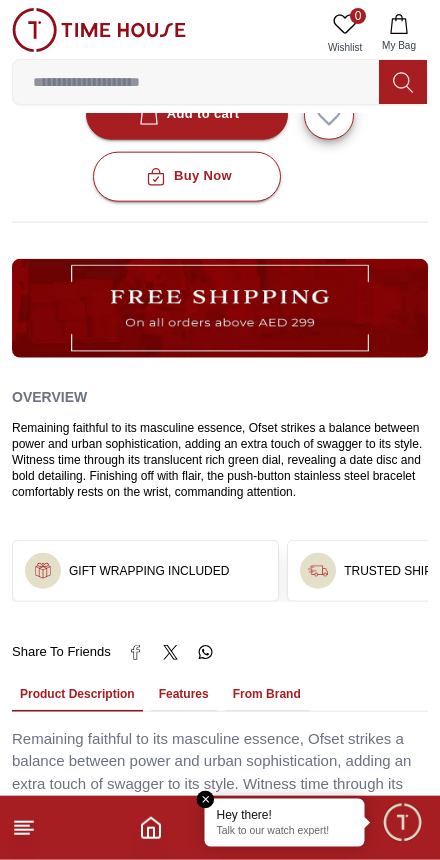 click at bounding box center [206, 800] 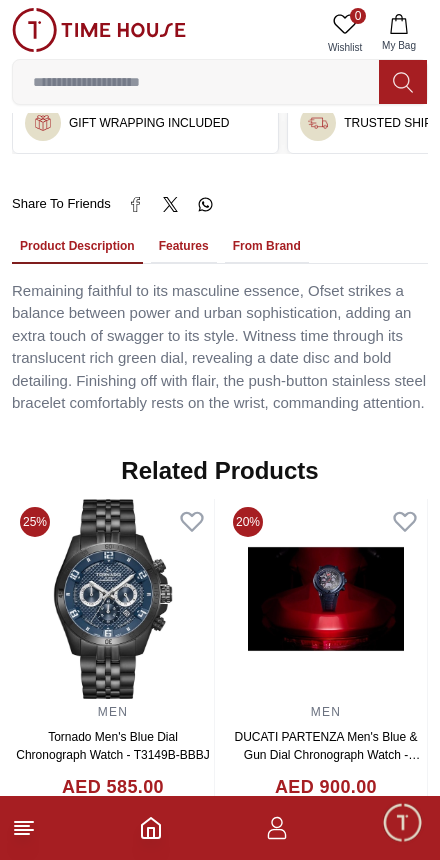 scroll, scrollTop: 1335, scrollLeft: 0, axis: vertical 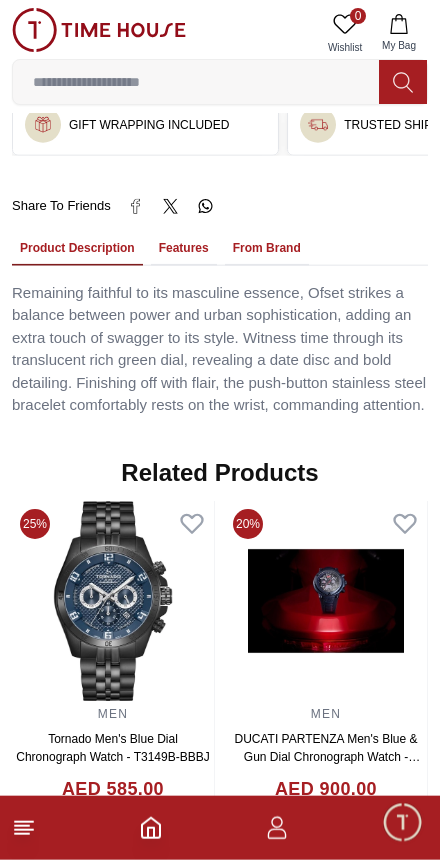 click 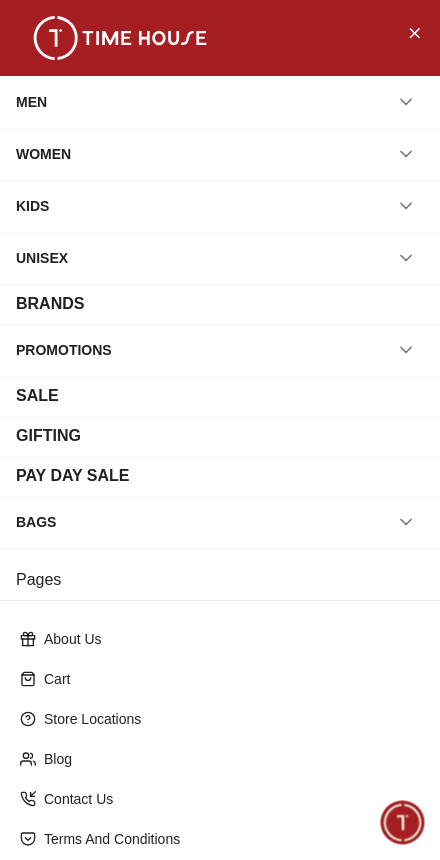 click on "MEN" at bounding box center [220, 102] 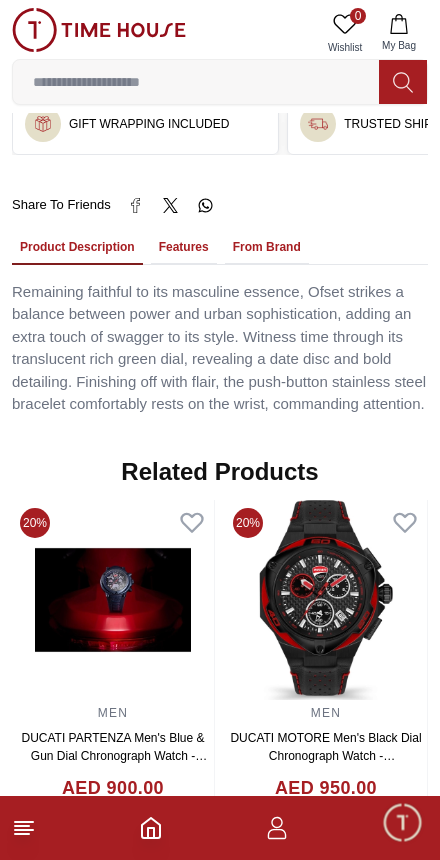 click at bounding box center (196, 82) 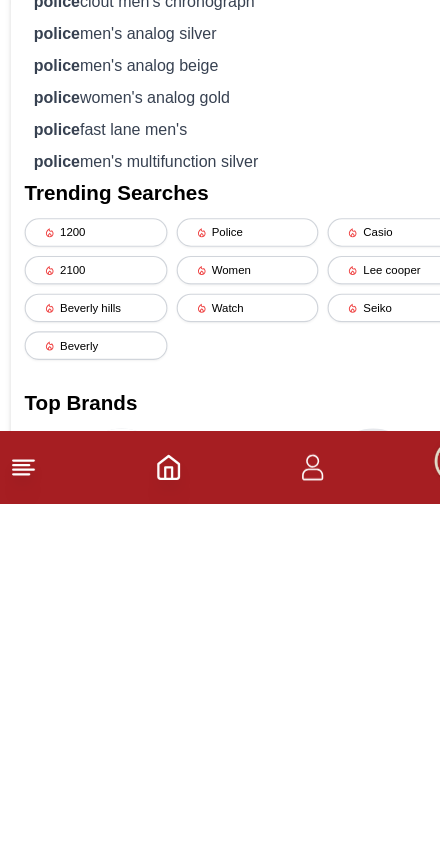 scroll, scrollTop: 1299, scrollLeft: 0, axis: vertical 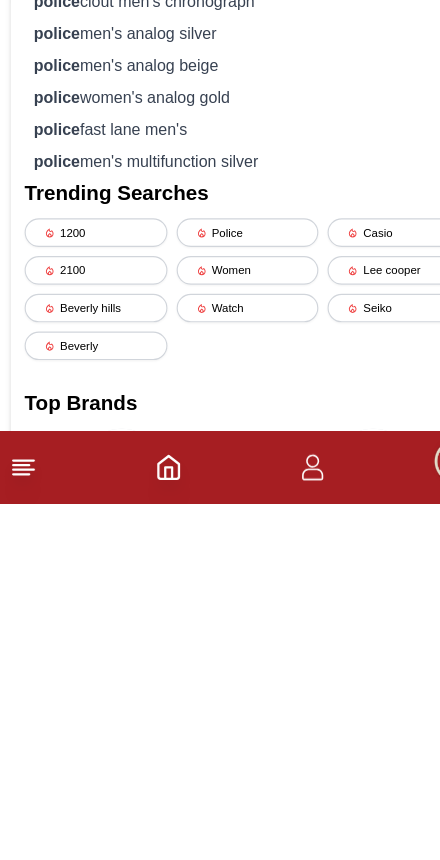 click on "Seiko" at bounding box center (352, 688) 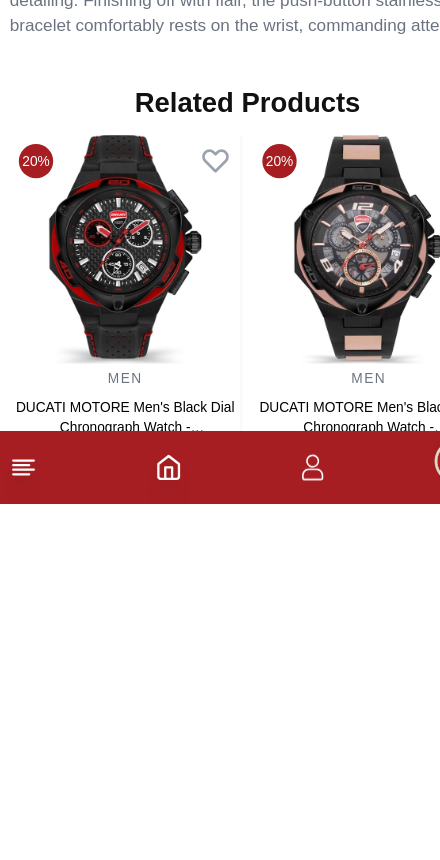 scroll, scrollTop: 1611, scrollLeft: 0, axis: vertical 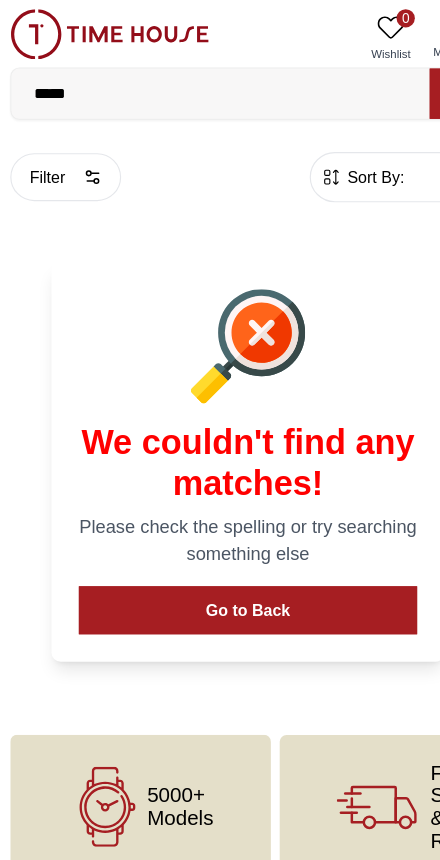 click on "*****" at bounding box center (196, 82) 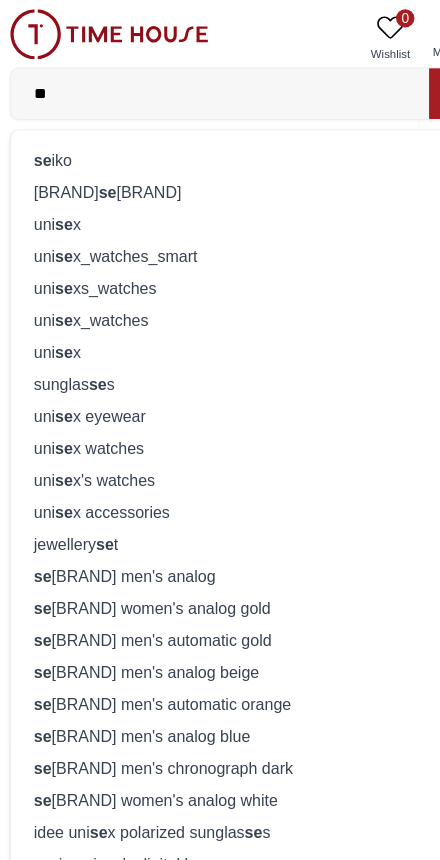 type on "*" 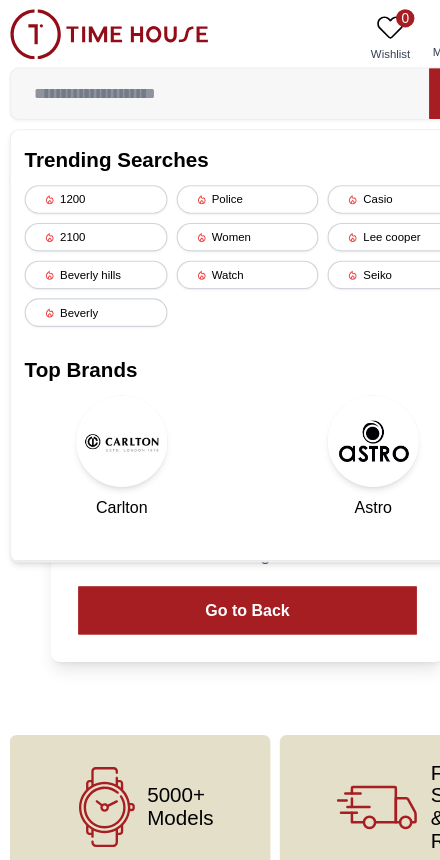 type 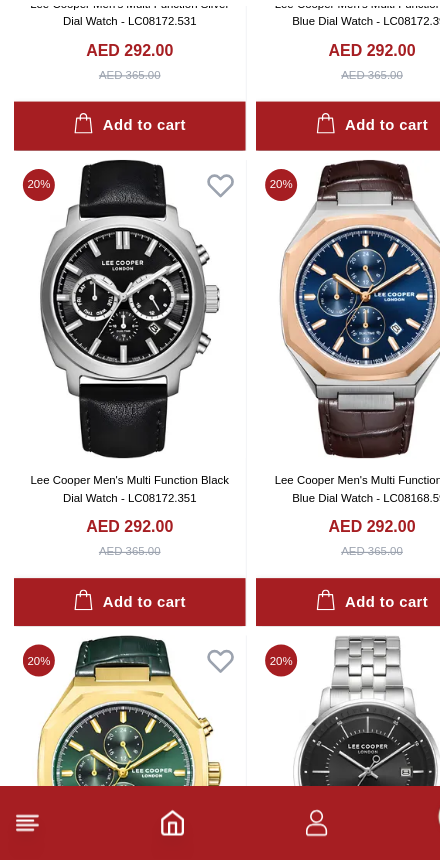 scroll, scrollTop: 3295, scrollLeft: 0, axis: vertical 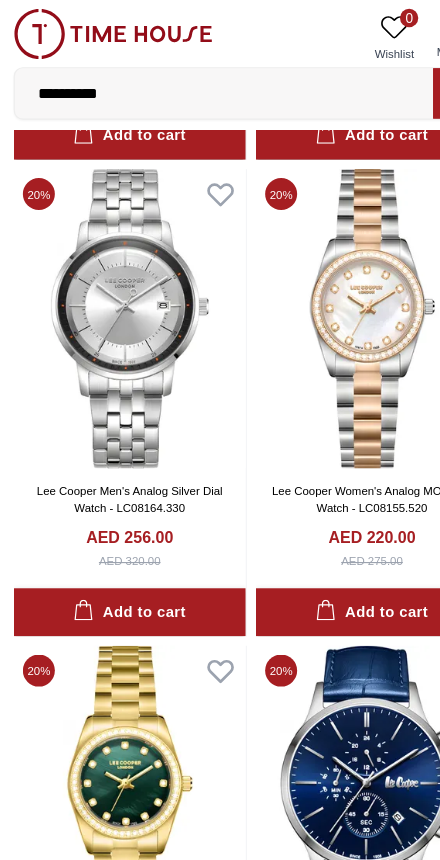 click on "**********" at bounding box center (196, 82) 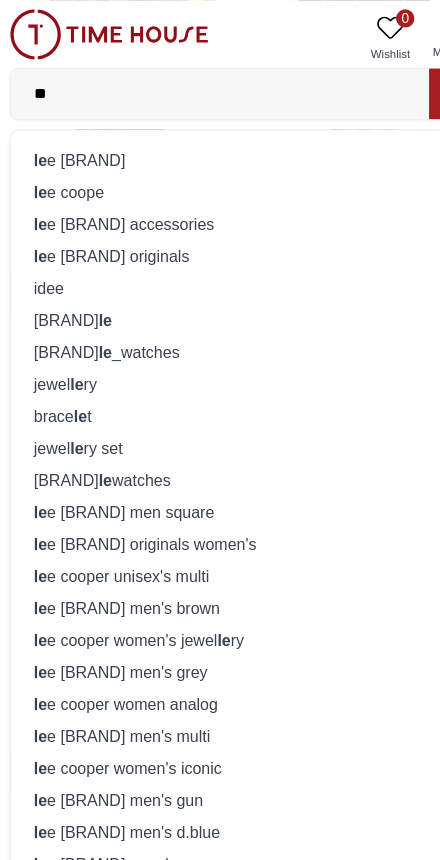 type on "*" 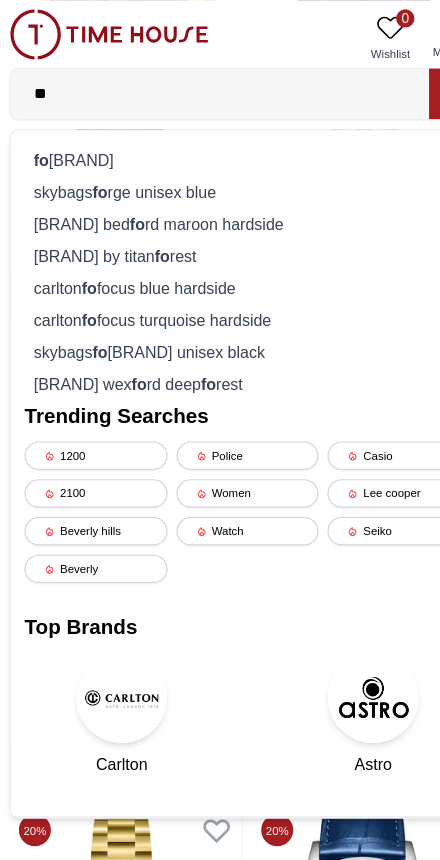type on "**" 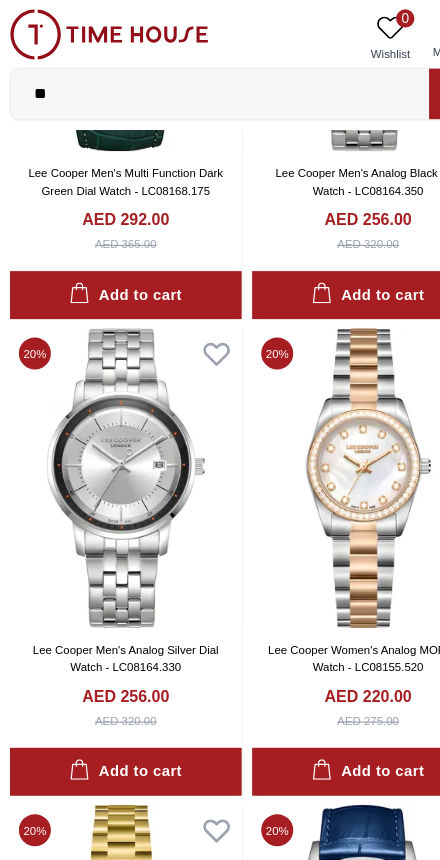 scroll, scrollTop: 4087, scrollLeft: 0, axis: vertical 